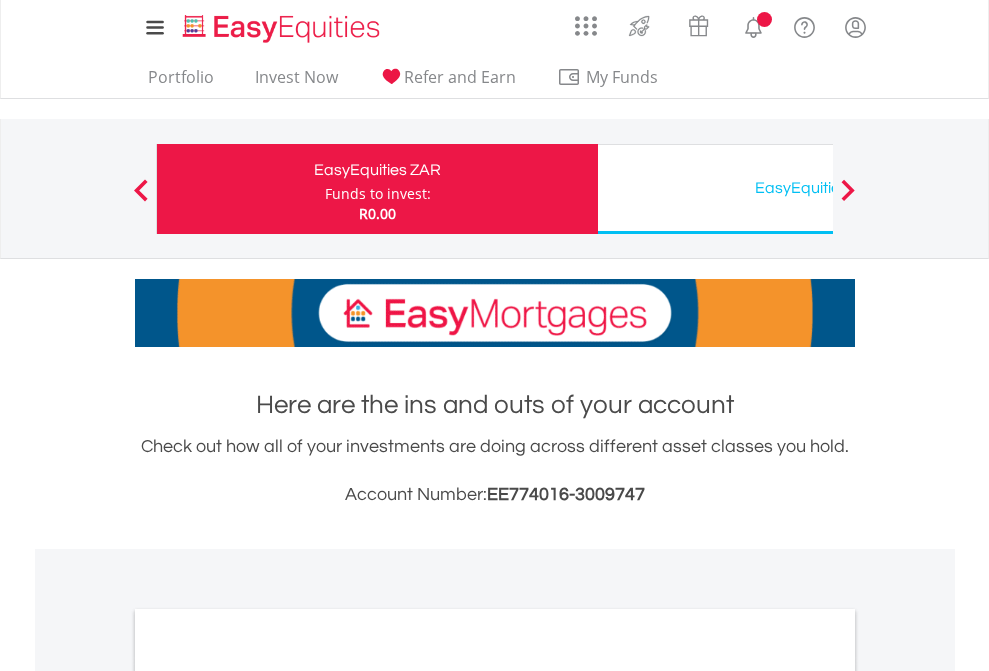 scroll, scrollTop: 0, scrollLeft: 0, axis: both 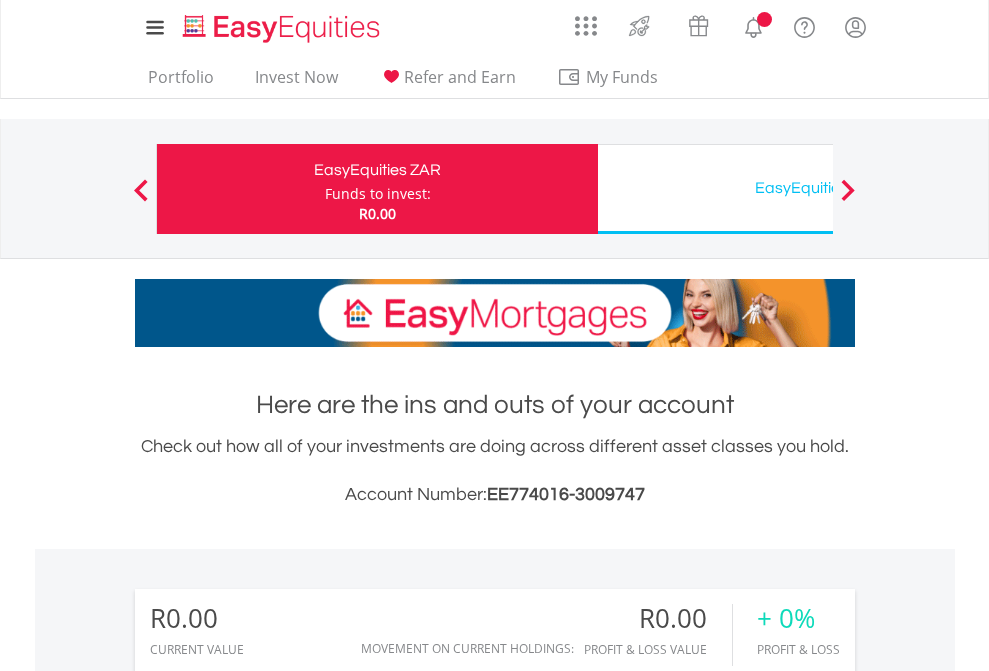 click on "Funds to invest:" at bounding box center [378, 194] 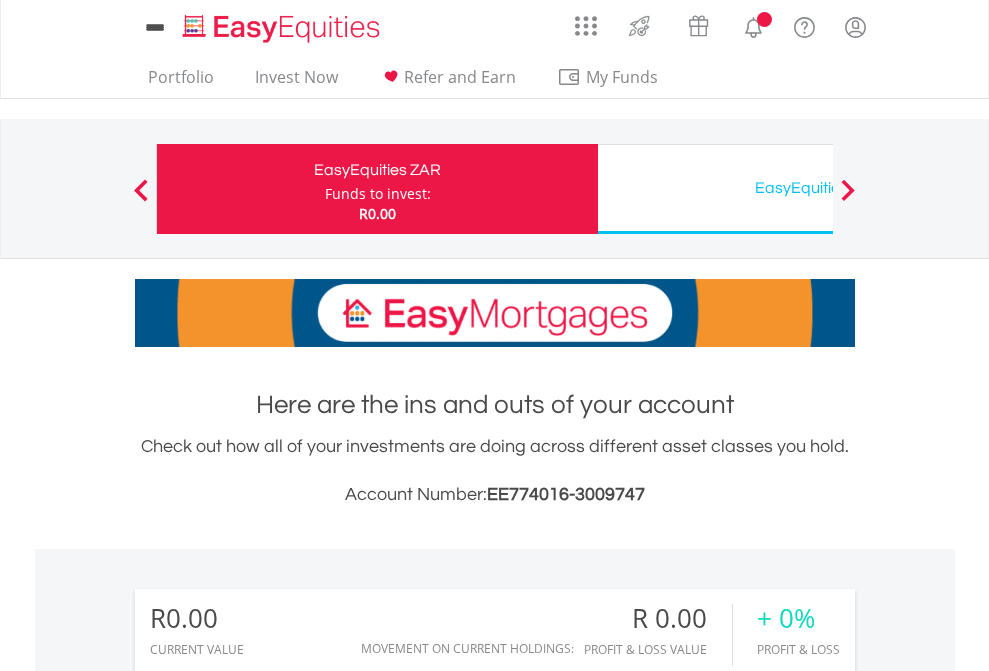 scroll, scrollTop: 0, scrollLeft: 0, axis: both 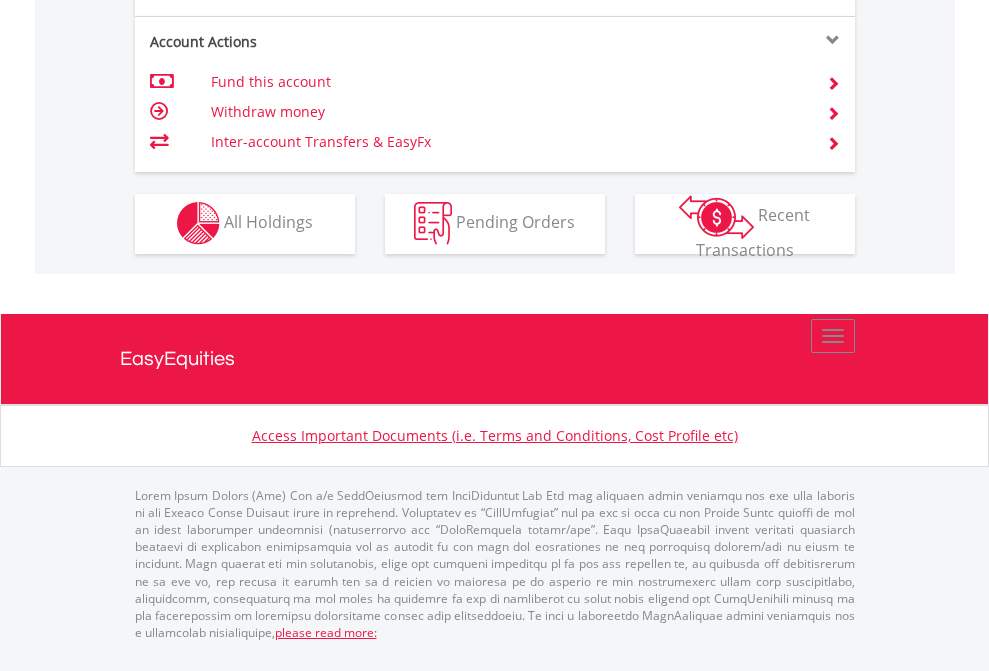 click on "Investment types" at bounding box center (706, -353) 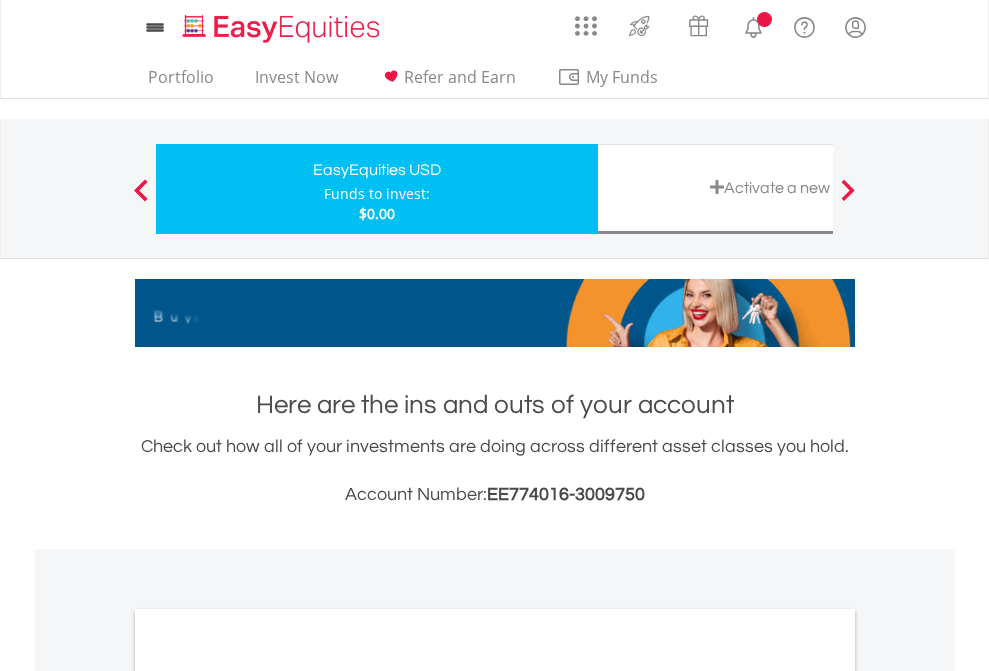 scroll, scrollTop: 0, scrollLeft: 0, axis: both 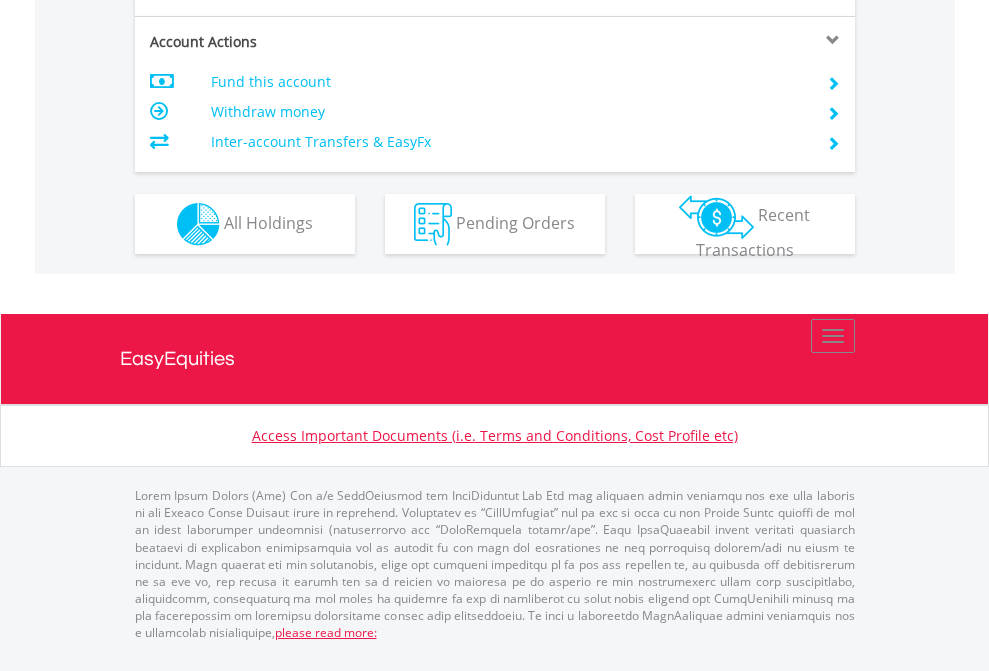 click on "Investment types" at bounding box center [706, -337] 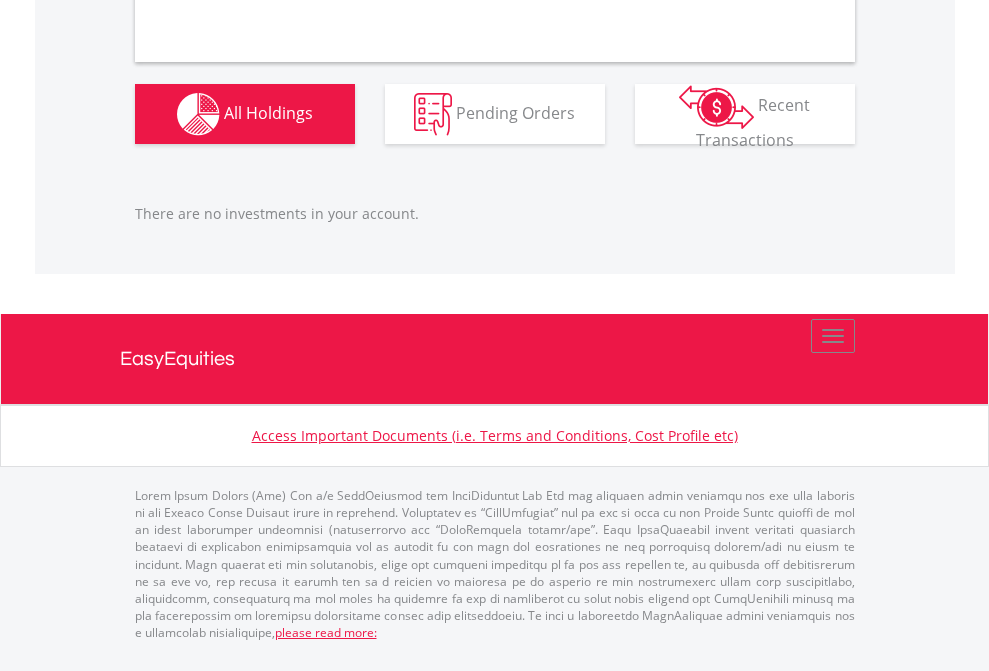 scroll, scrollTop: 1980, scrollLeft: 0, axis: vertical 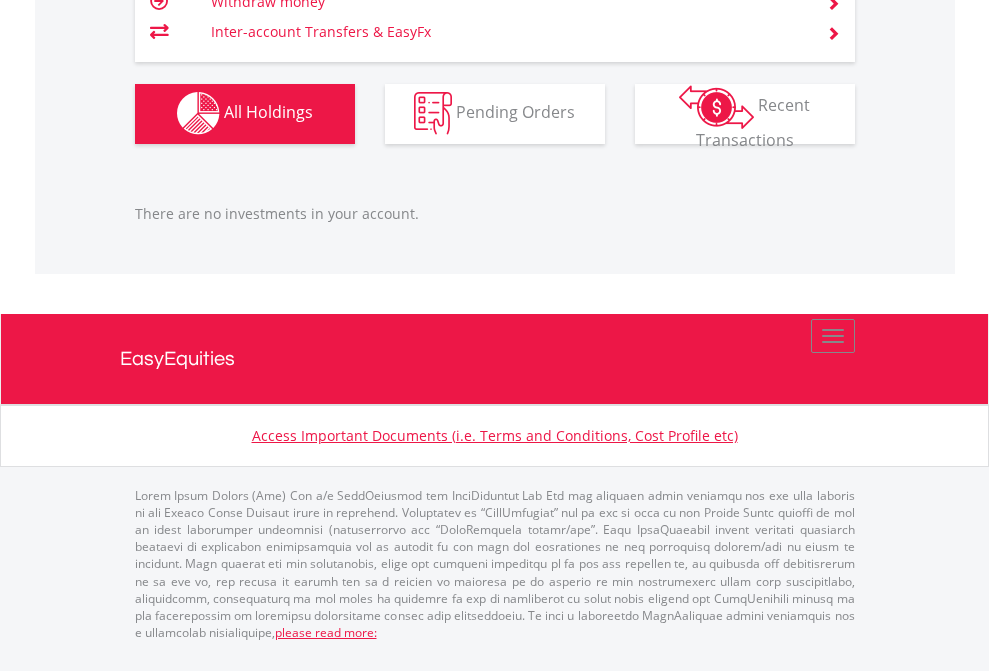 click on "EasyEquities USD" at bounding box center [818, -1142] 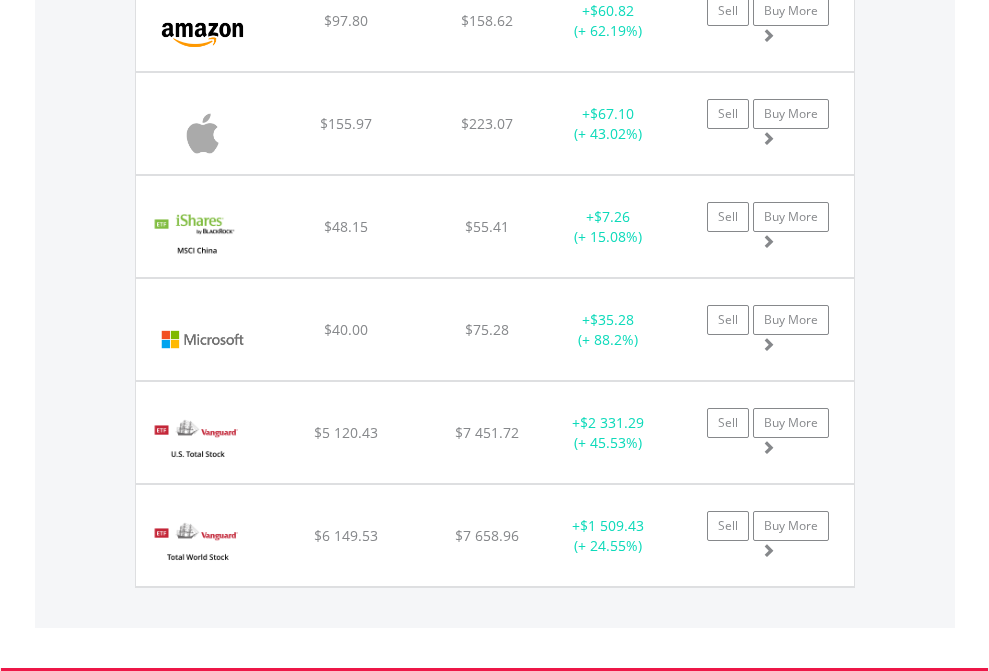 scroll, scrollTop: 2265, scrollLeft: 0, axis: vertical 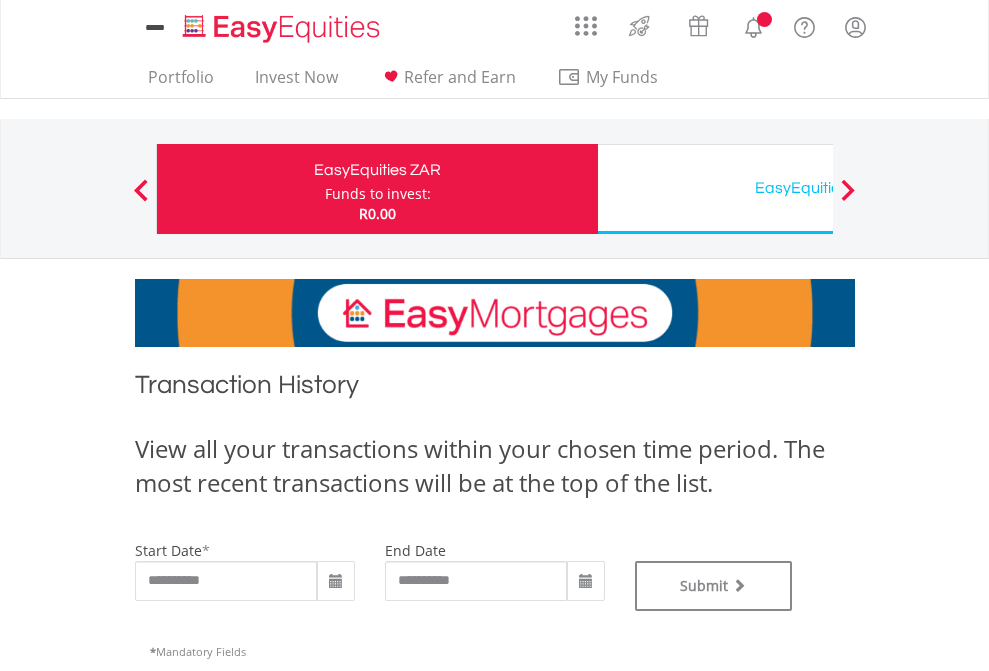 type on "**********" 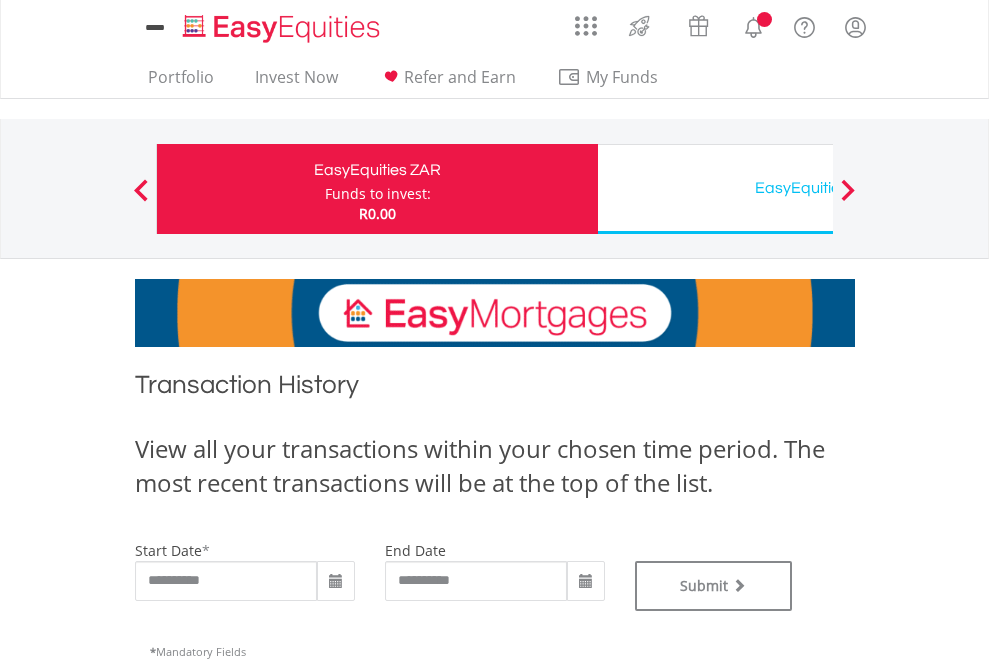 scroll, scrollTop: 0, scrollLeft: 0, axis: both 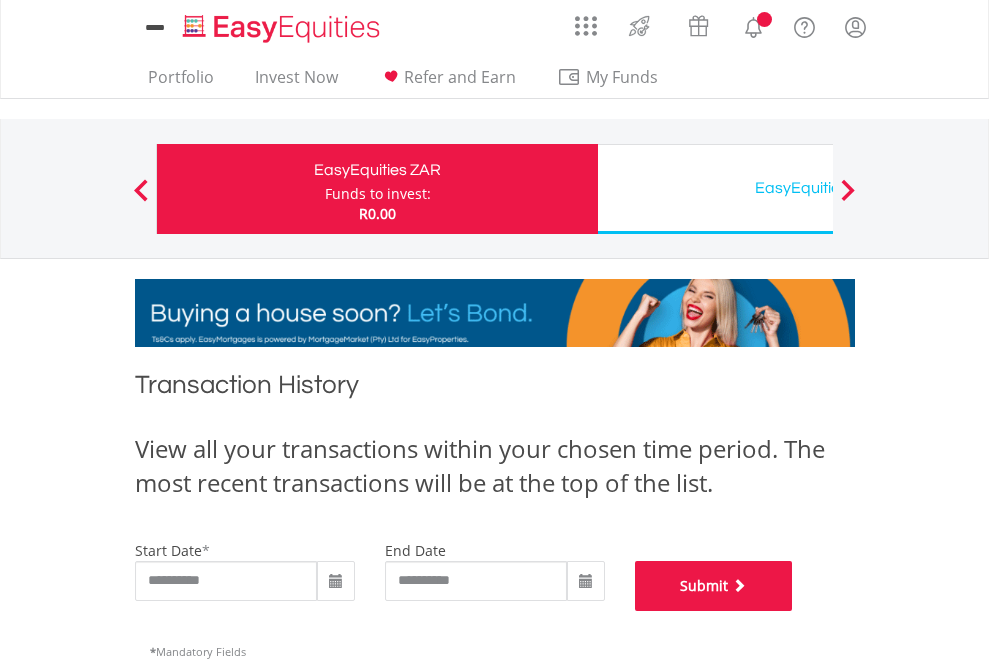 click on "Submit" at bounding box center [714, 586] 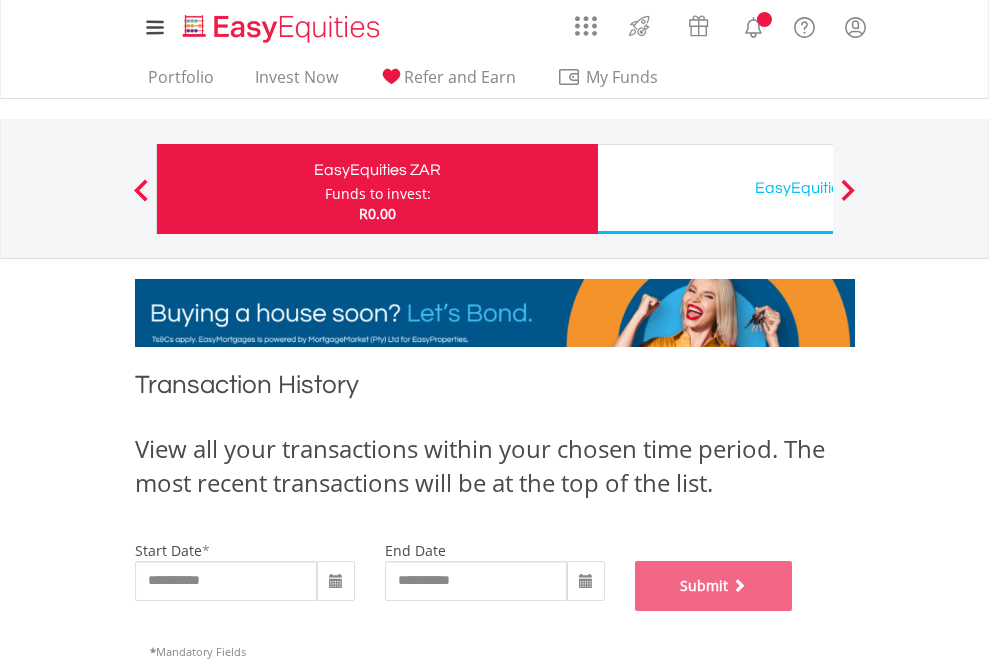 scroll, scrollTop: 811, scrollLeft: 0, axis: vertical 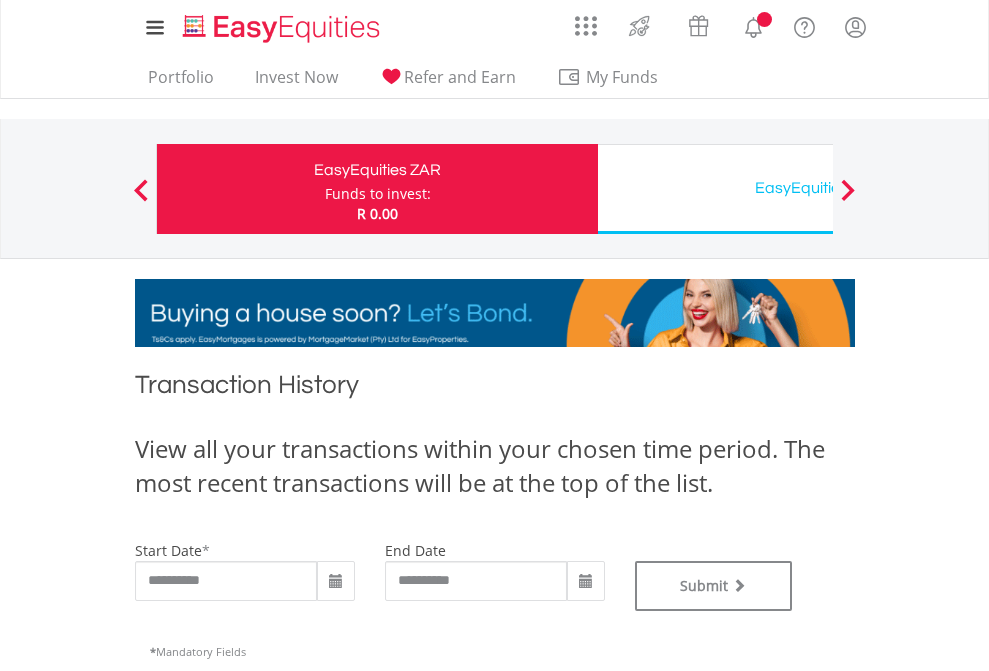 click on "EasyEquities USD" at bounding box center (818, 188) 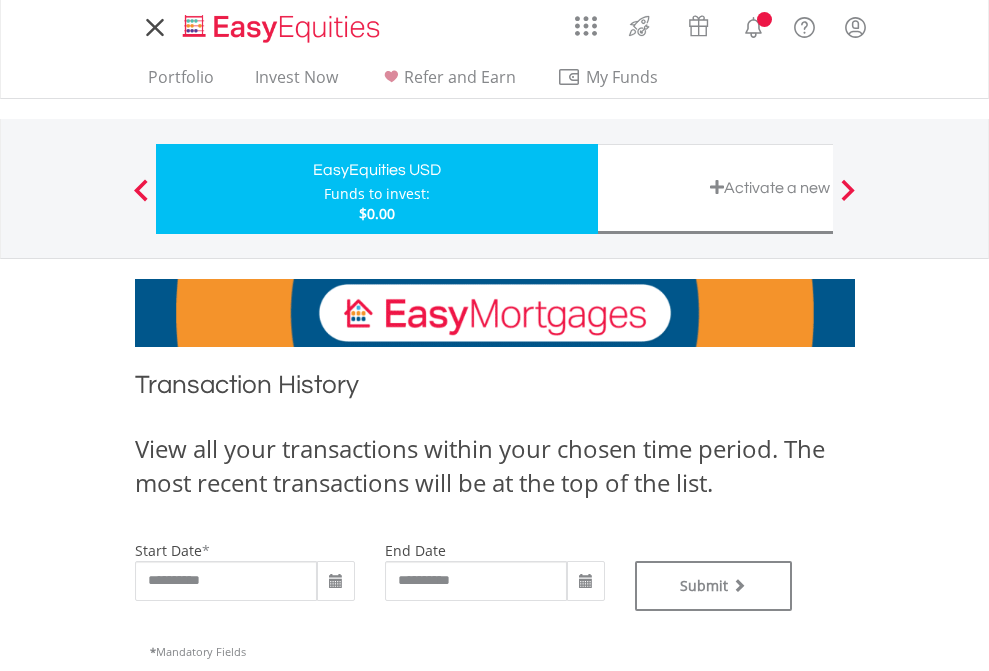 scroll, scrollTop: 0, scrollLeft: 0, axis: both 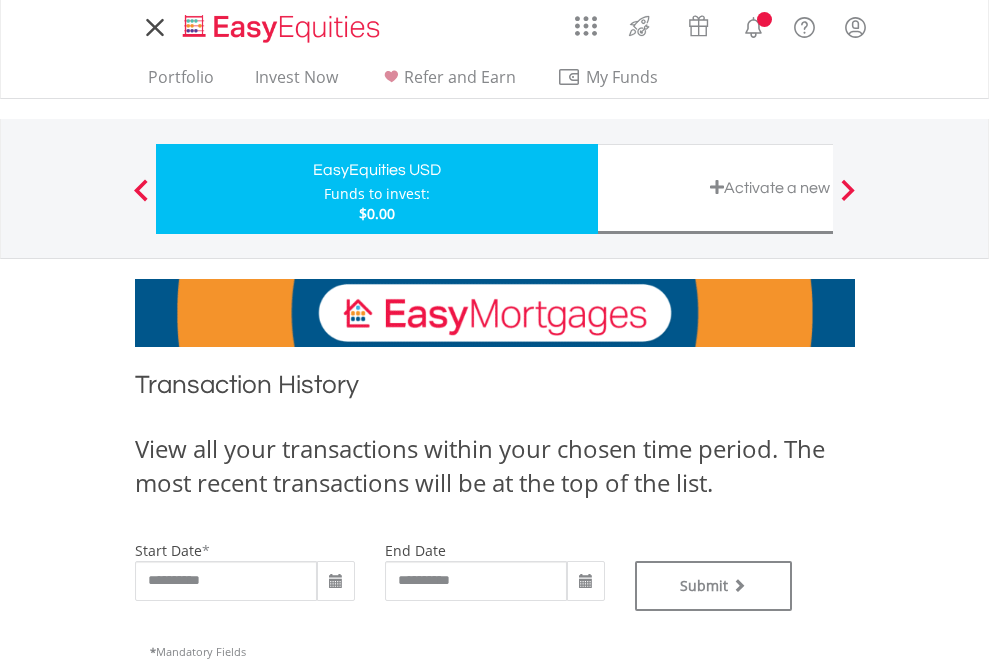 type on "**********" 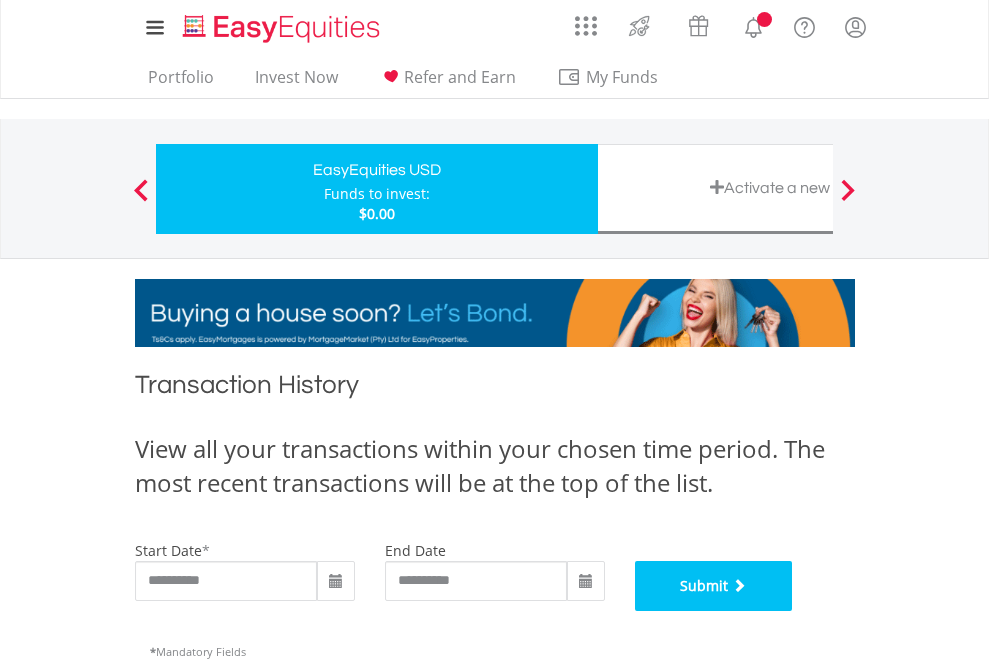 click on "Submit" at bounding box center (714, 586) 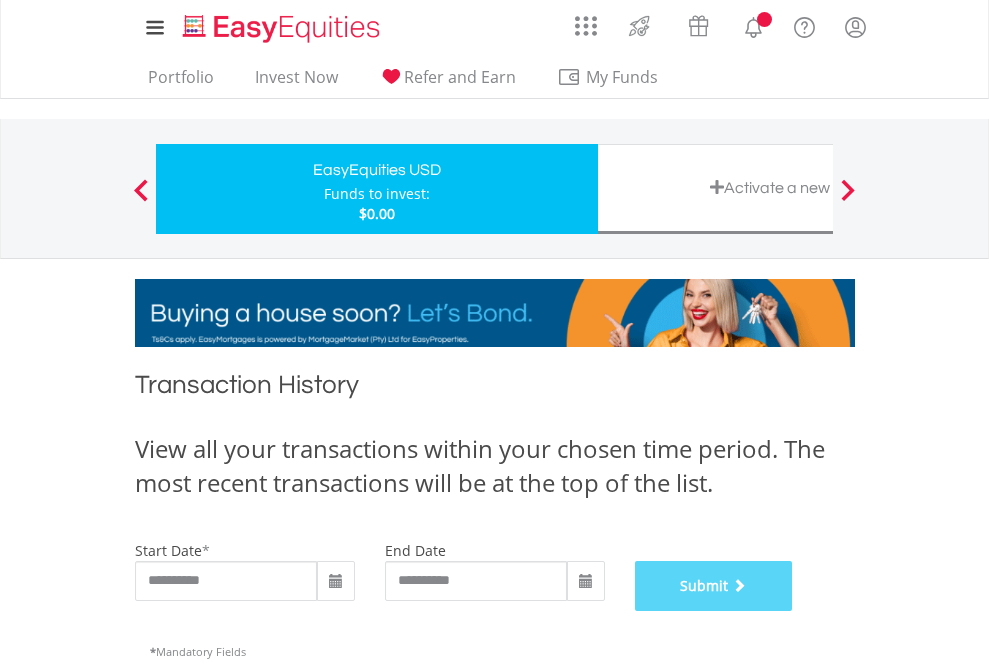 scroll, scrollTop: 811, scrollLeft: 0, axis: vertical 